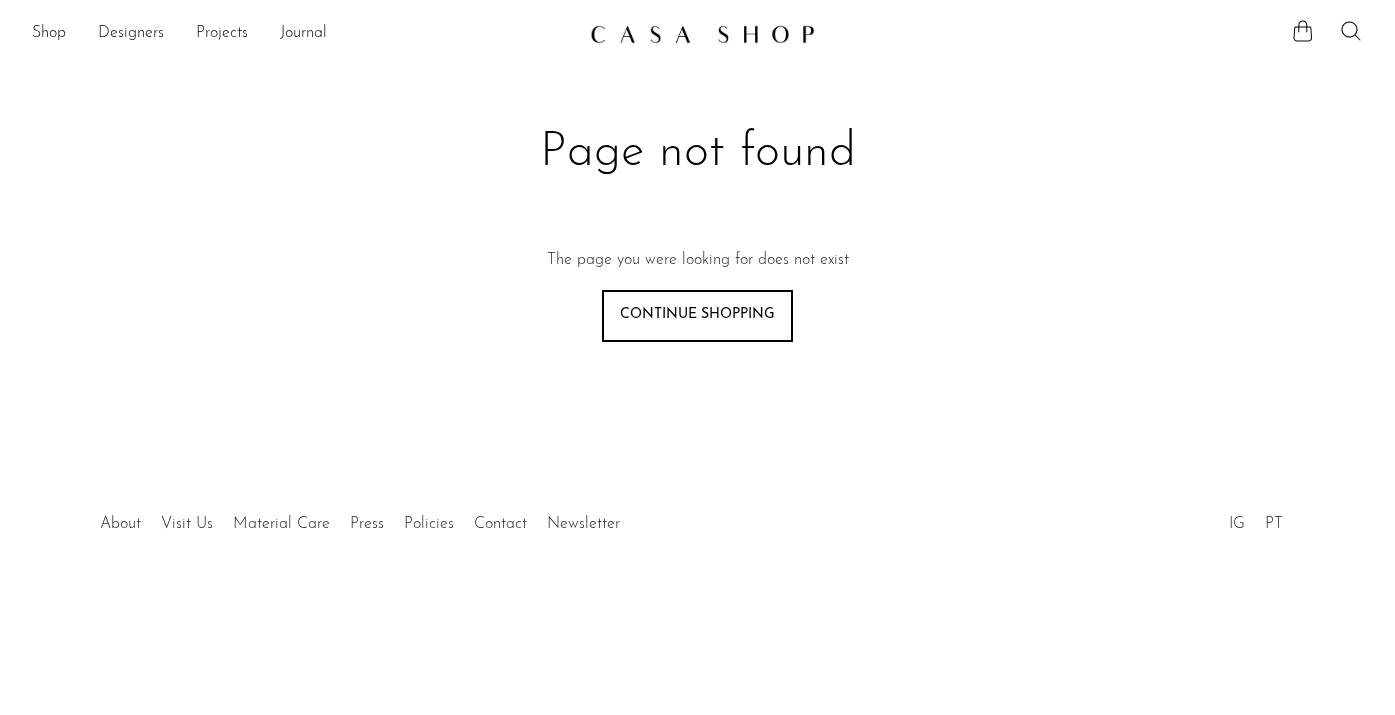 scroll, scrollTop: 0, scrollLeft: 0, axis: both 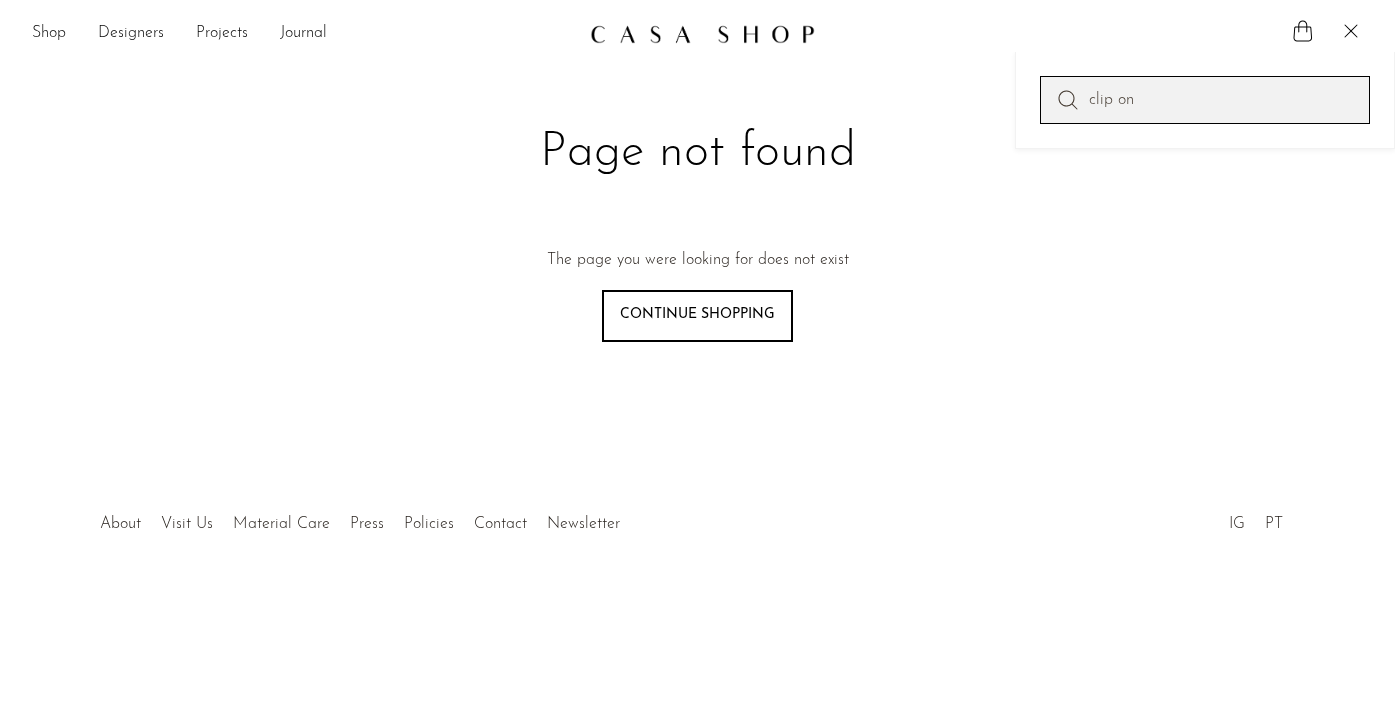 type on "clip on" 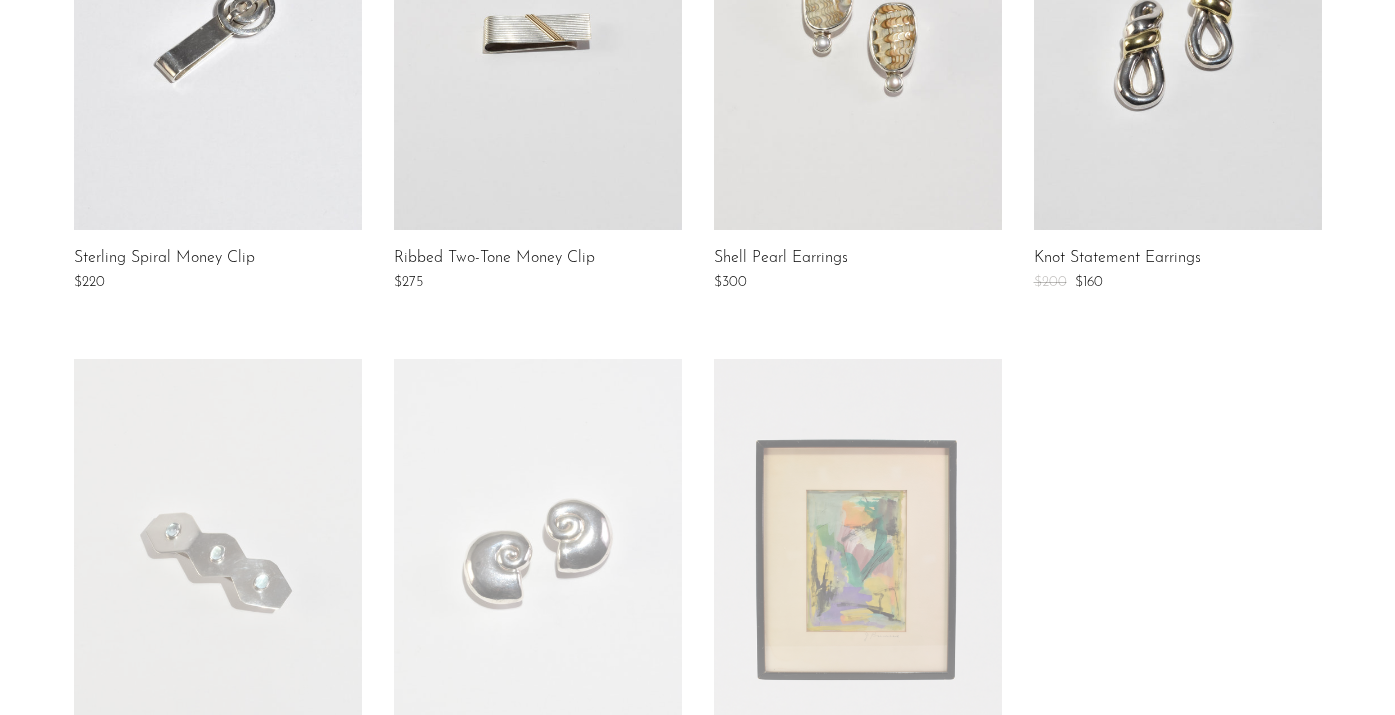 scroll, scrollTop: 693, scrollLeft: 0, axis: vertical 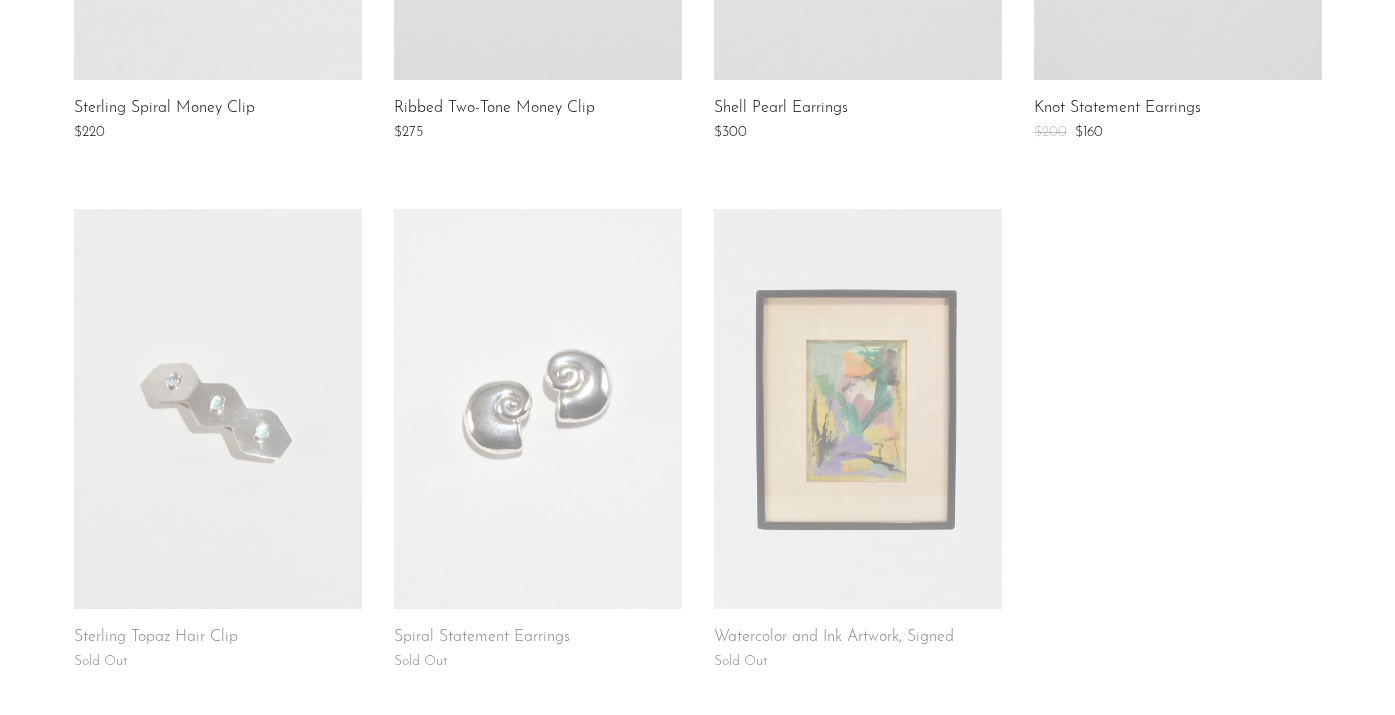 click at bounding box center (538, 409) 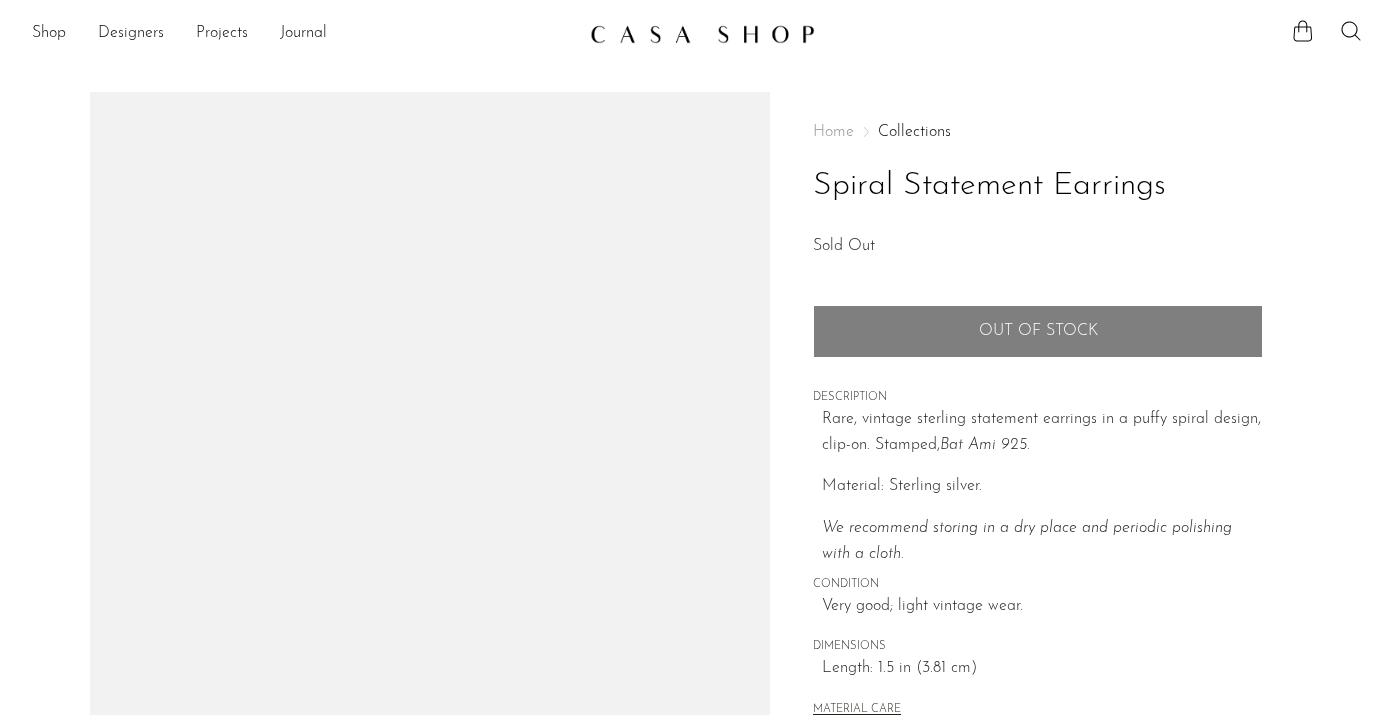 scroll, scrollTop: 0, scrollLeft: 0, axis: both 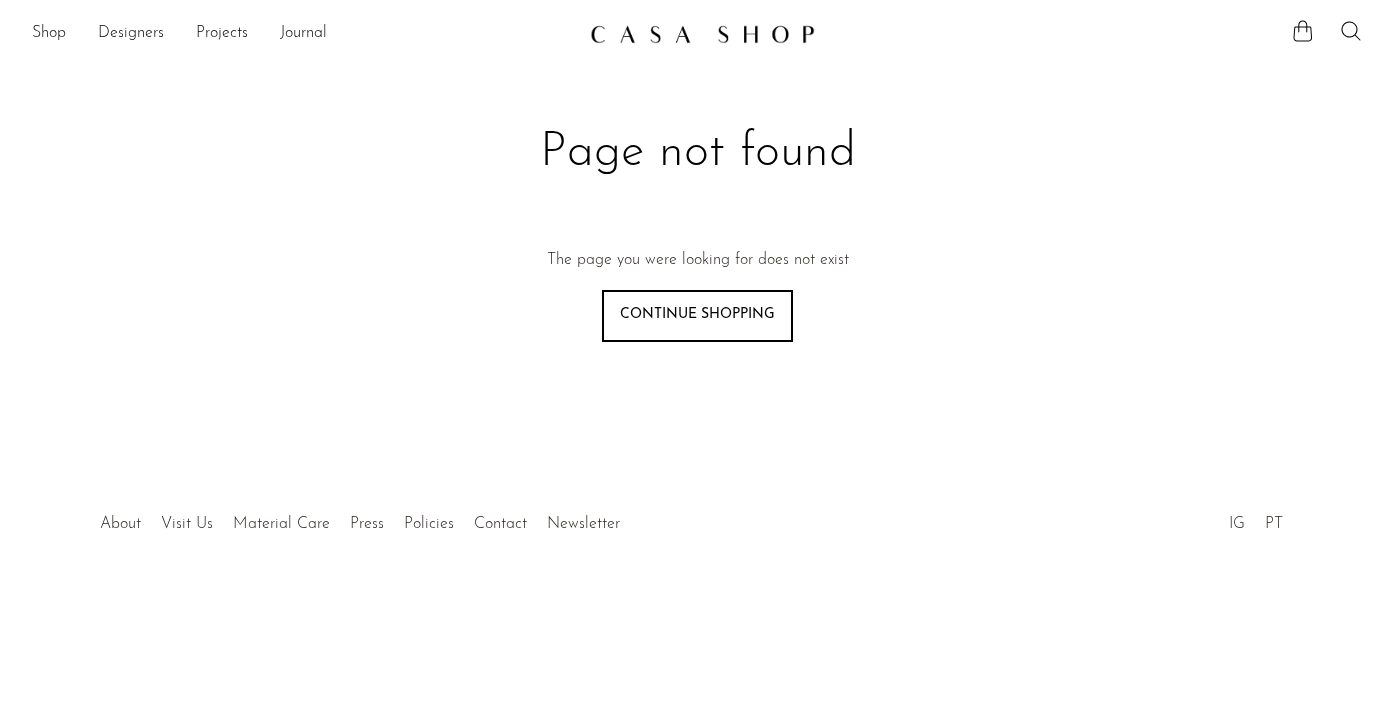 click on "Shop
Featured
New Arrivals
Bestsellers
Coming Soon
Jewelry
Jewelry
All
Earrings
Rings" at bounding box center (697, 34) 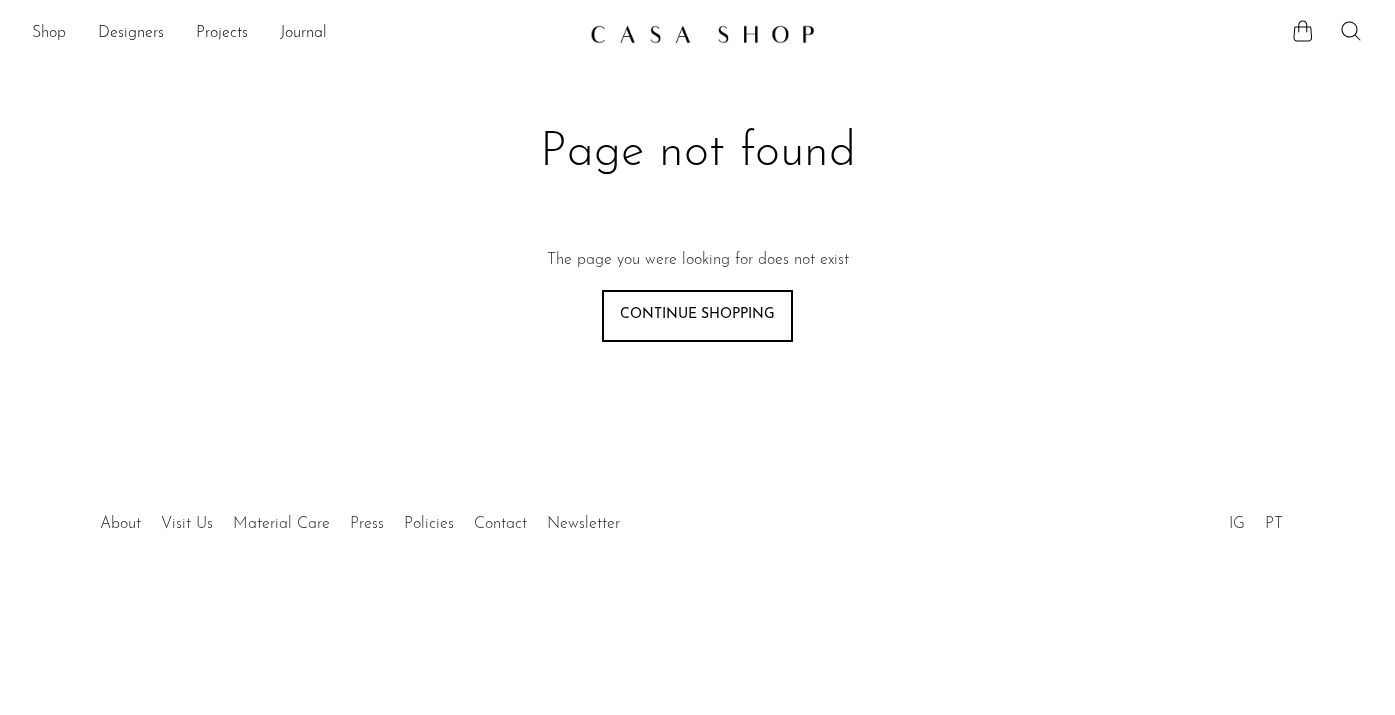 click on "Shop" at bounding box center (49, 34) 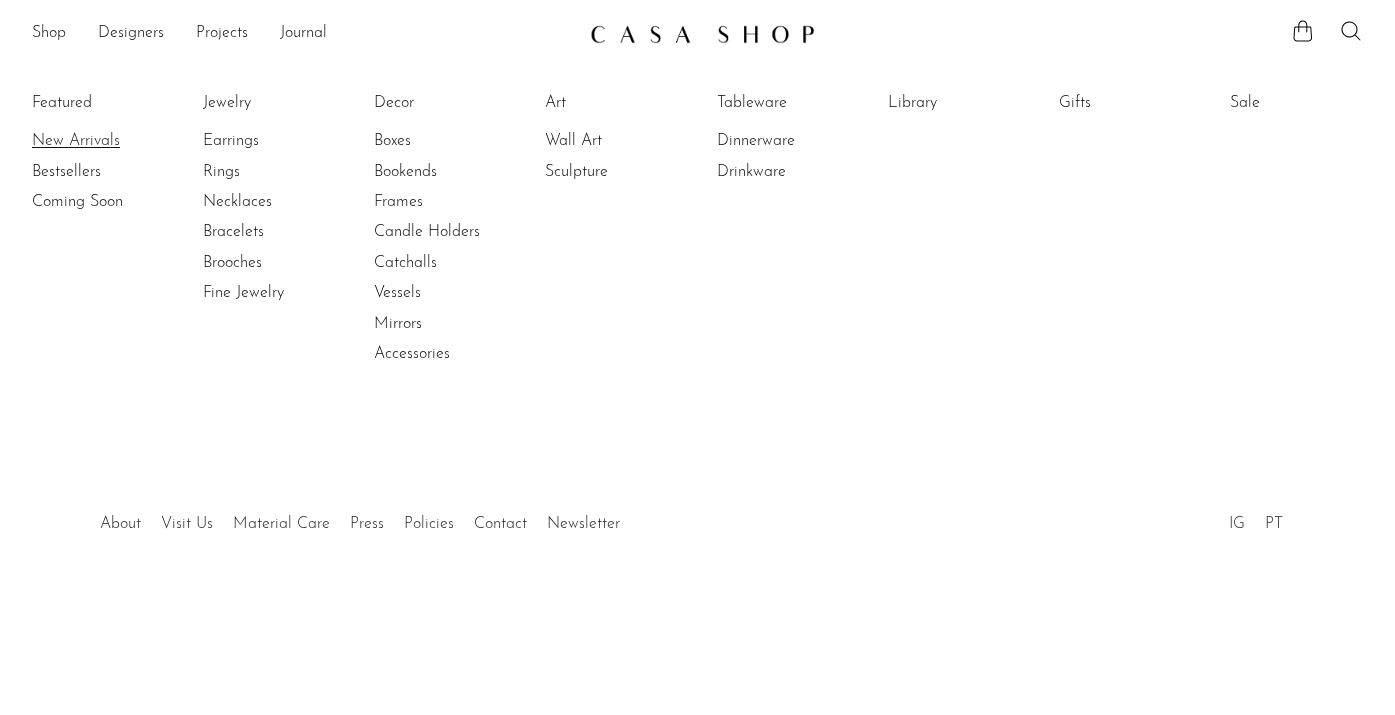 click on "New Arrivals" at bounding box center (107, 141) 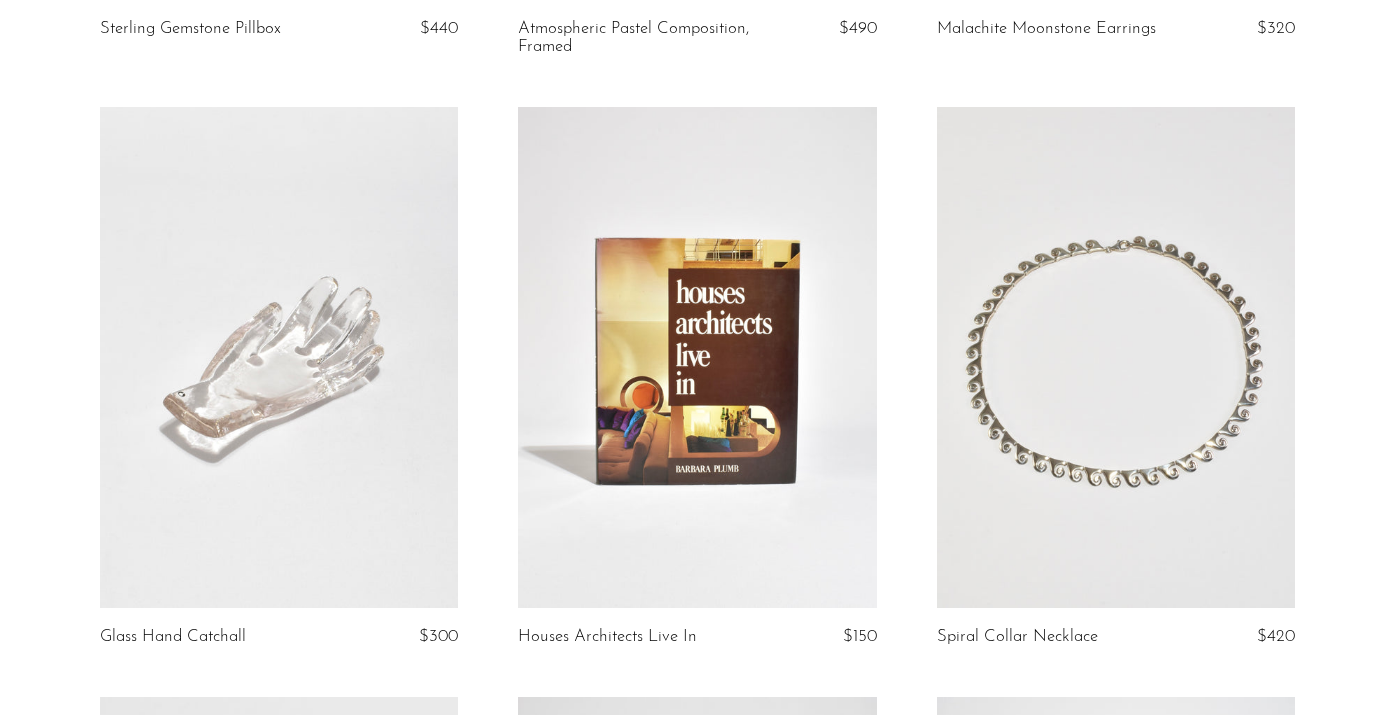 scroll, scrollTop: 0, scrollLeft: 0, axis: both 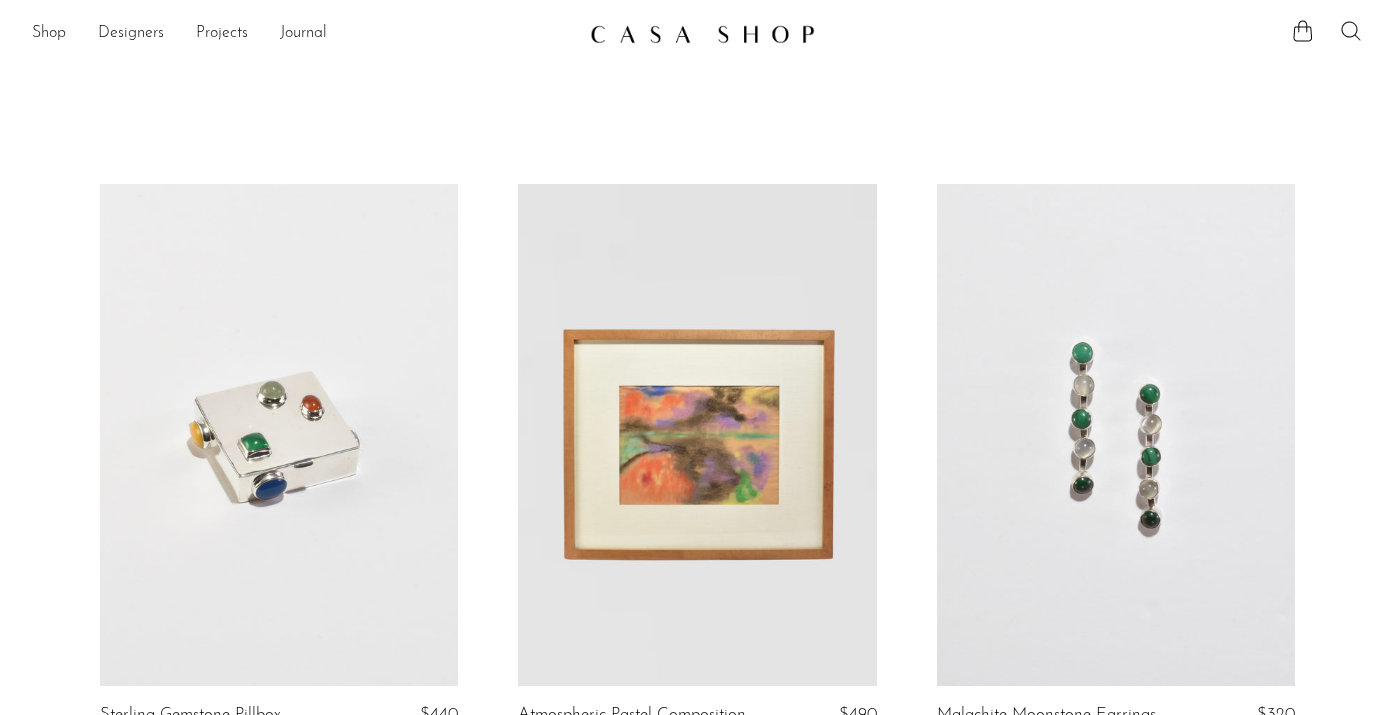 click 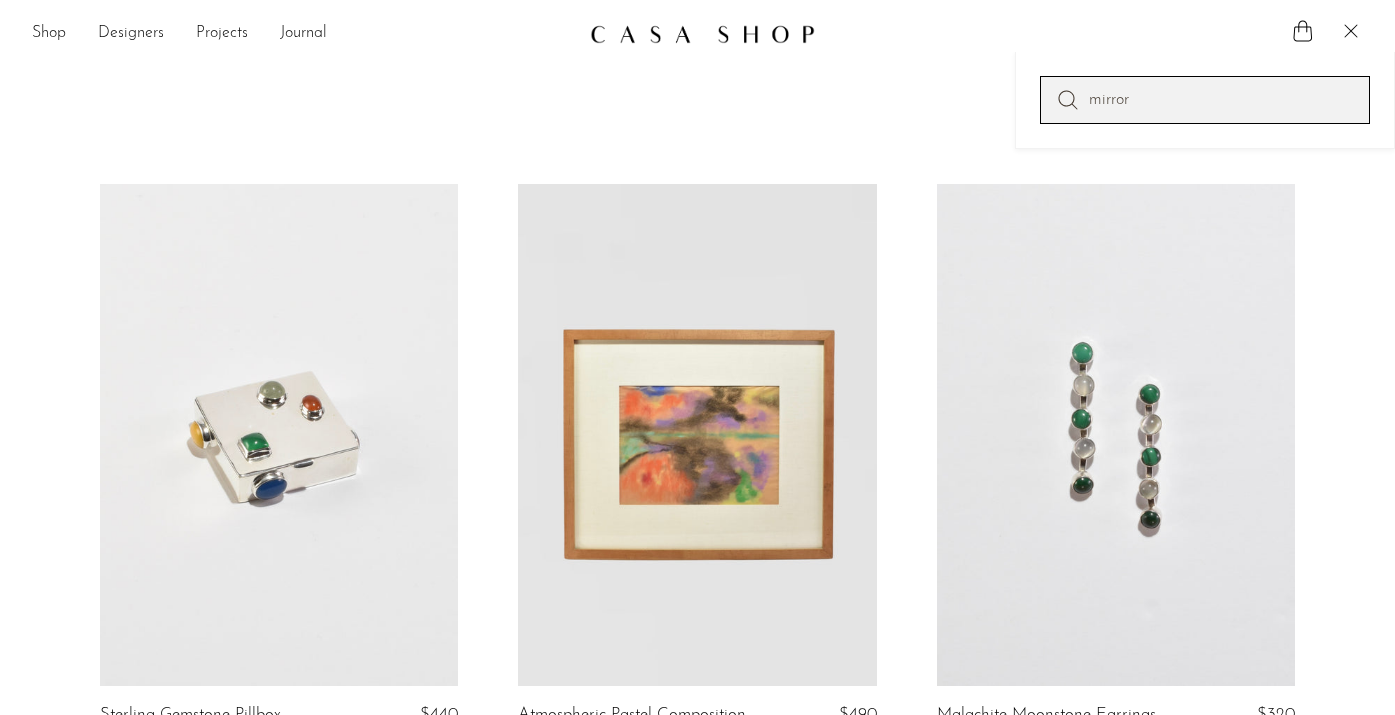 type on "mirror" 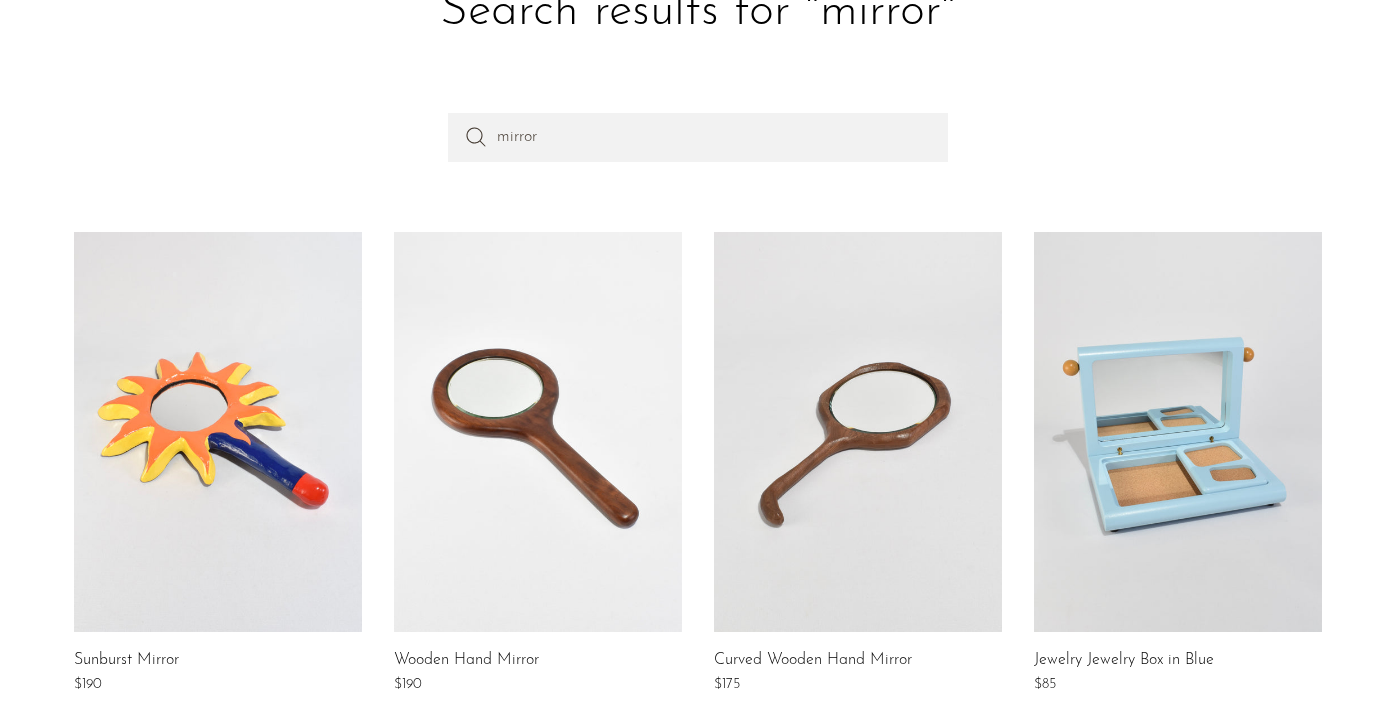 scroll, scrollTop: 300, scrollLeft: 0, axis: vertical 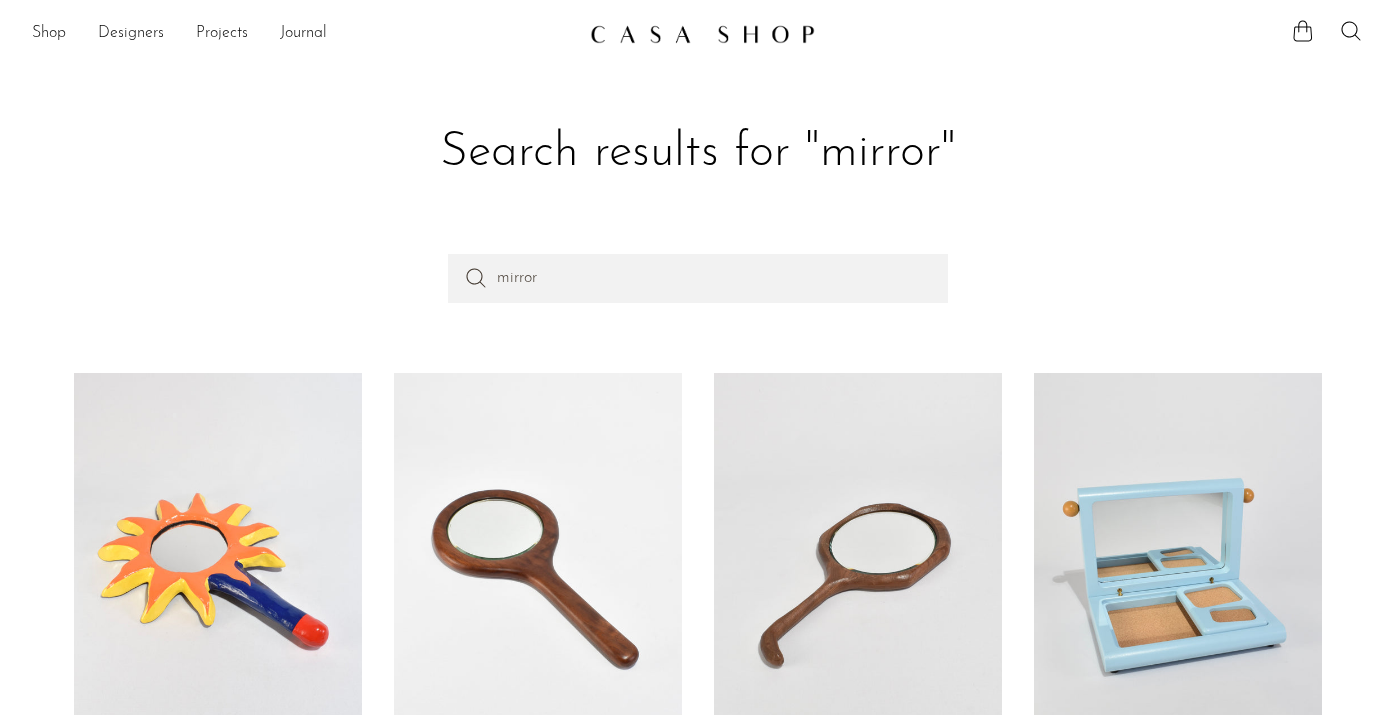click at bounding box center [538, 573] 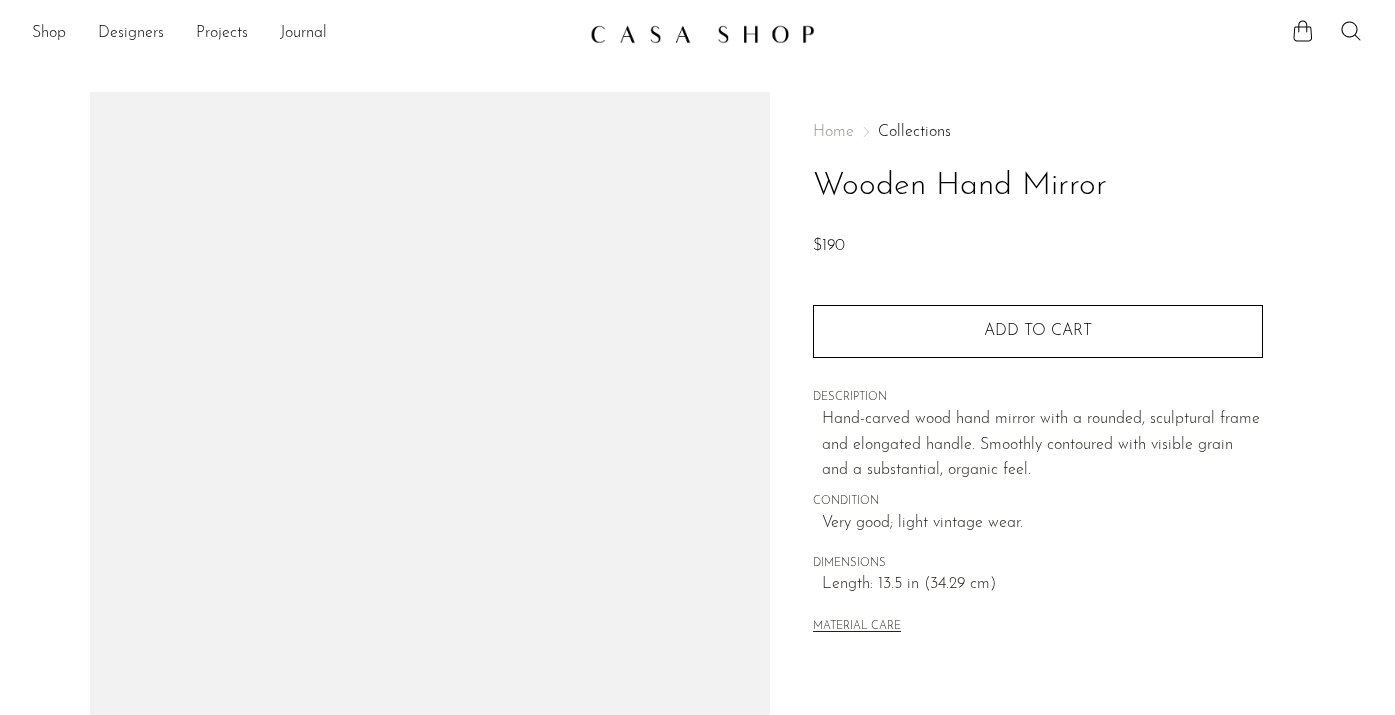 scroll, scrollTop: 0, scrollLeft: 0, axis: both 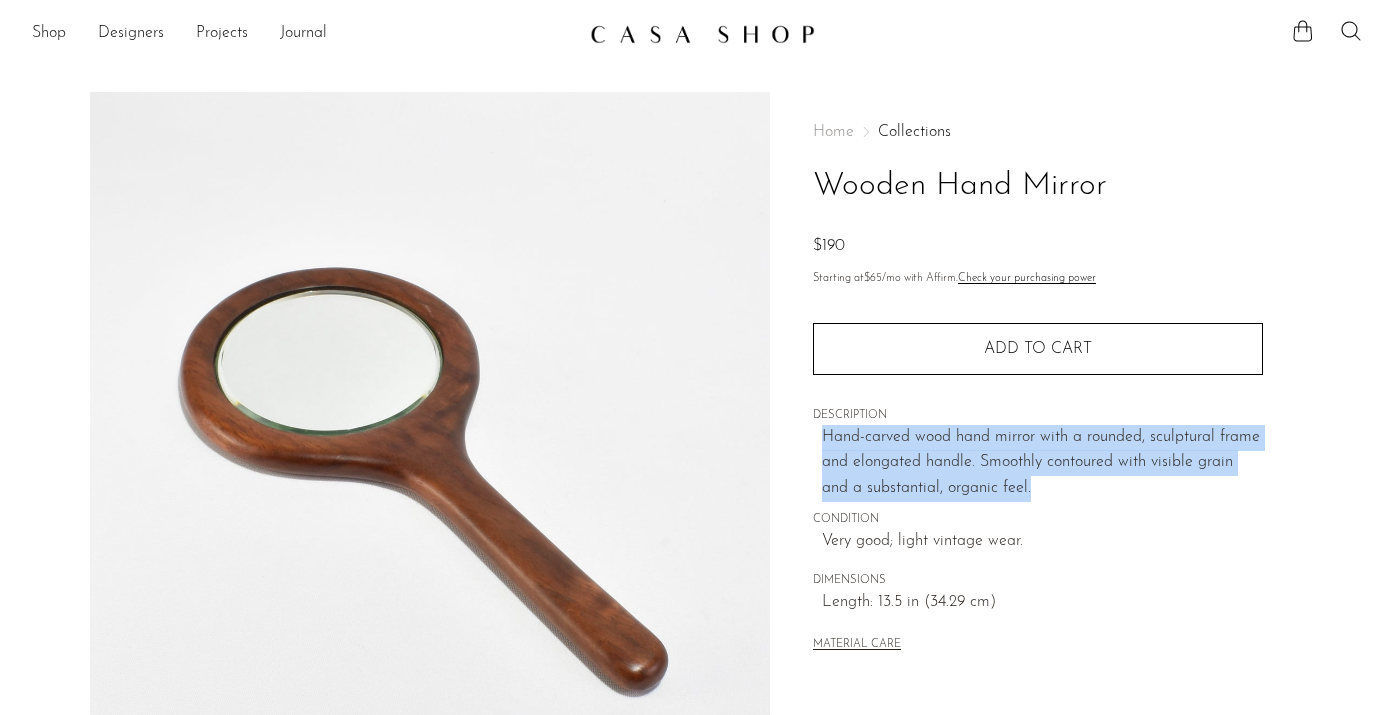 drag, startPoint x: 817, startPoint y: 439, endPoint x: 1080, endPoint y: 486, distance: 267.16663 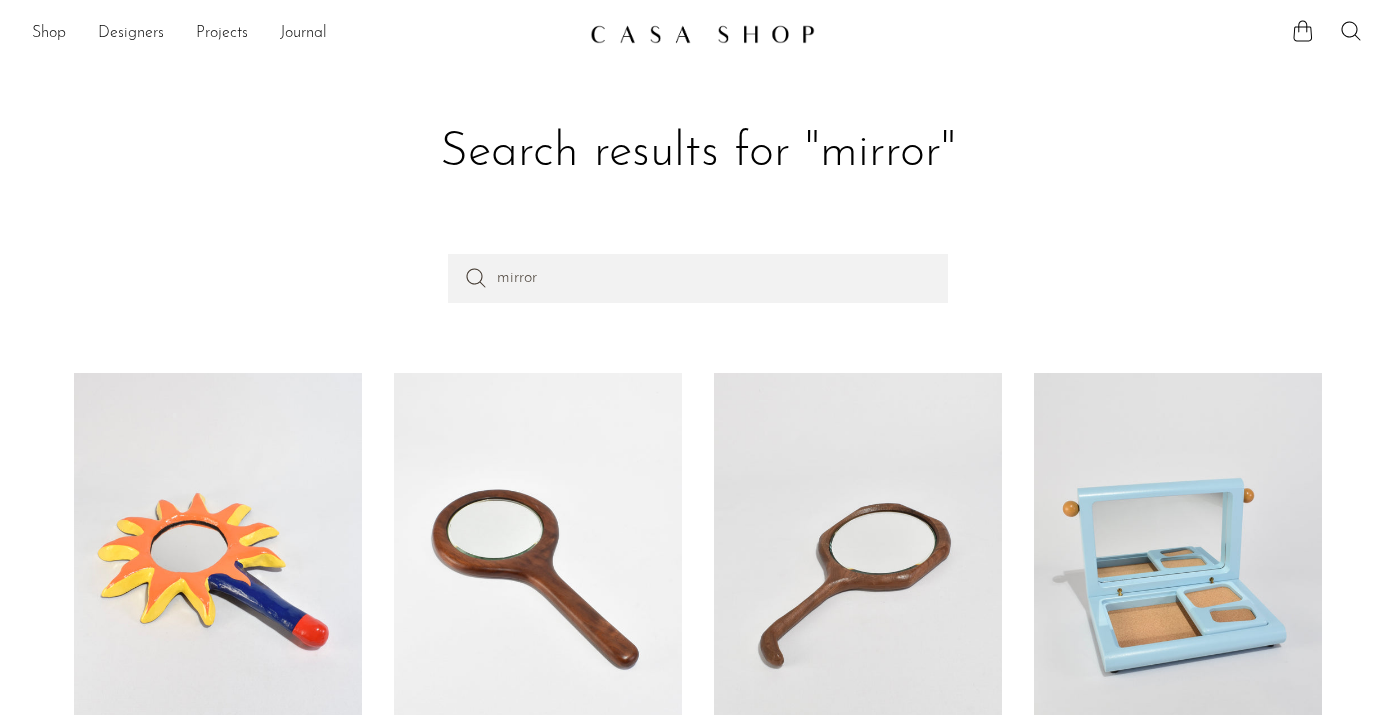 scroll, scrollTop: 0, scrollLeft: 0, axis: both 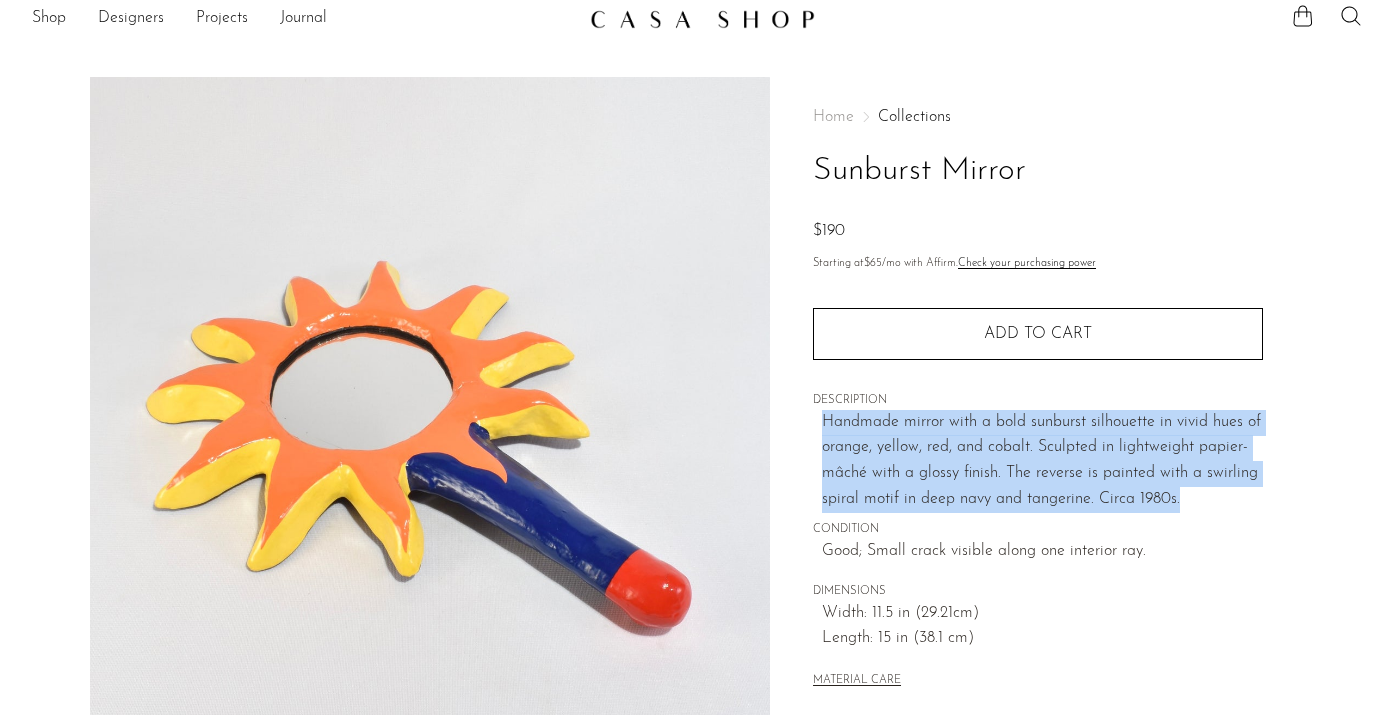 drag, startPoint x: 819, startPoint y: 424, endPoint x: 1253, endPoint y: 494, distance: 439.60892 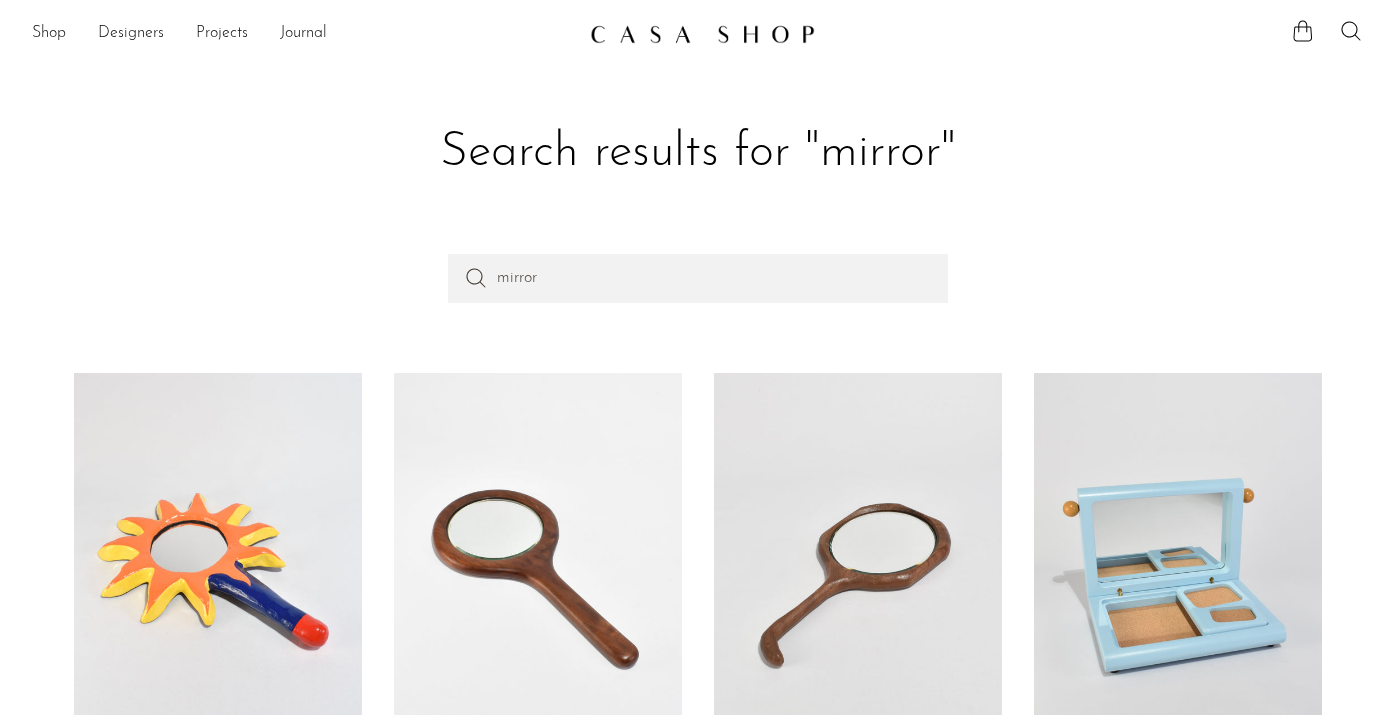 scroll, scrollTop: 787, scrollLeft: 0, axis: vertical 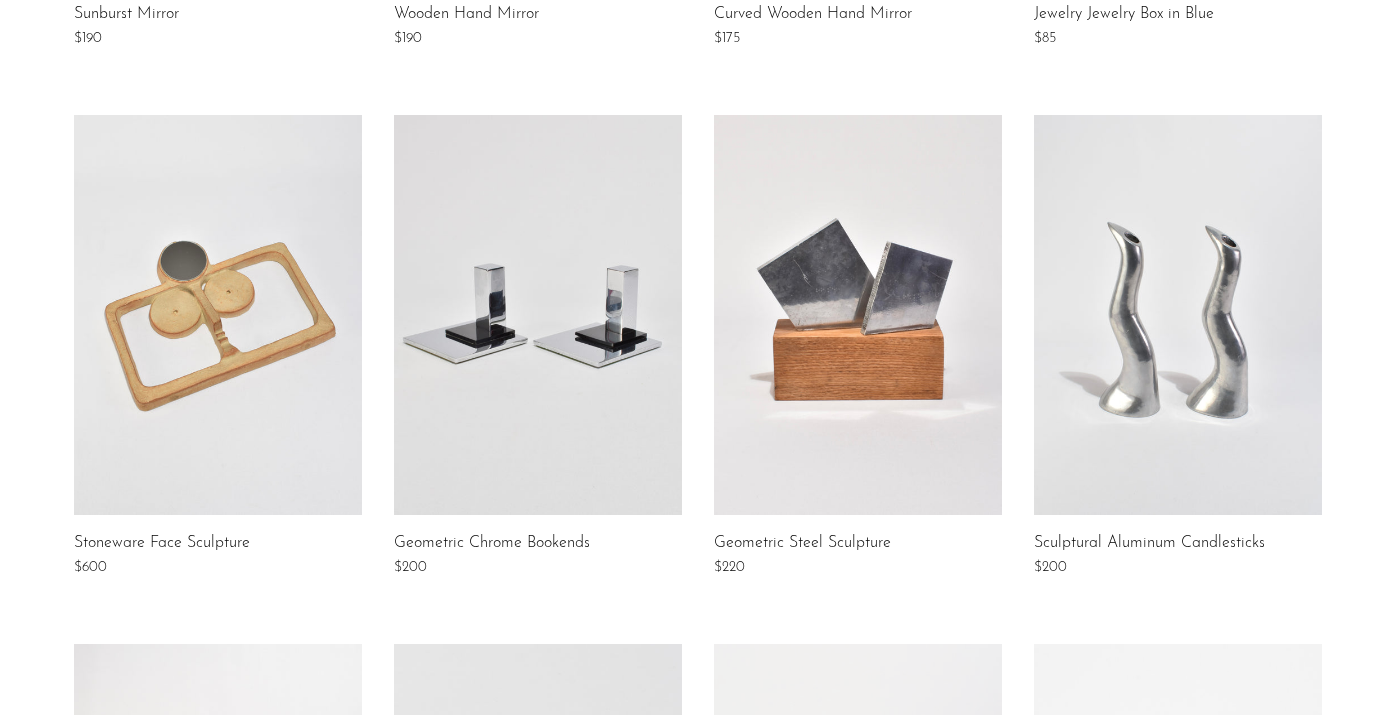 click at bounding box center [858, 315] 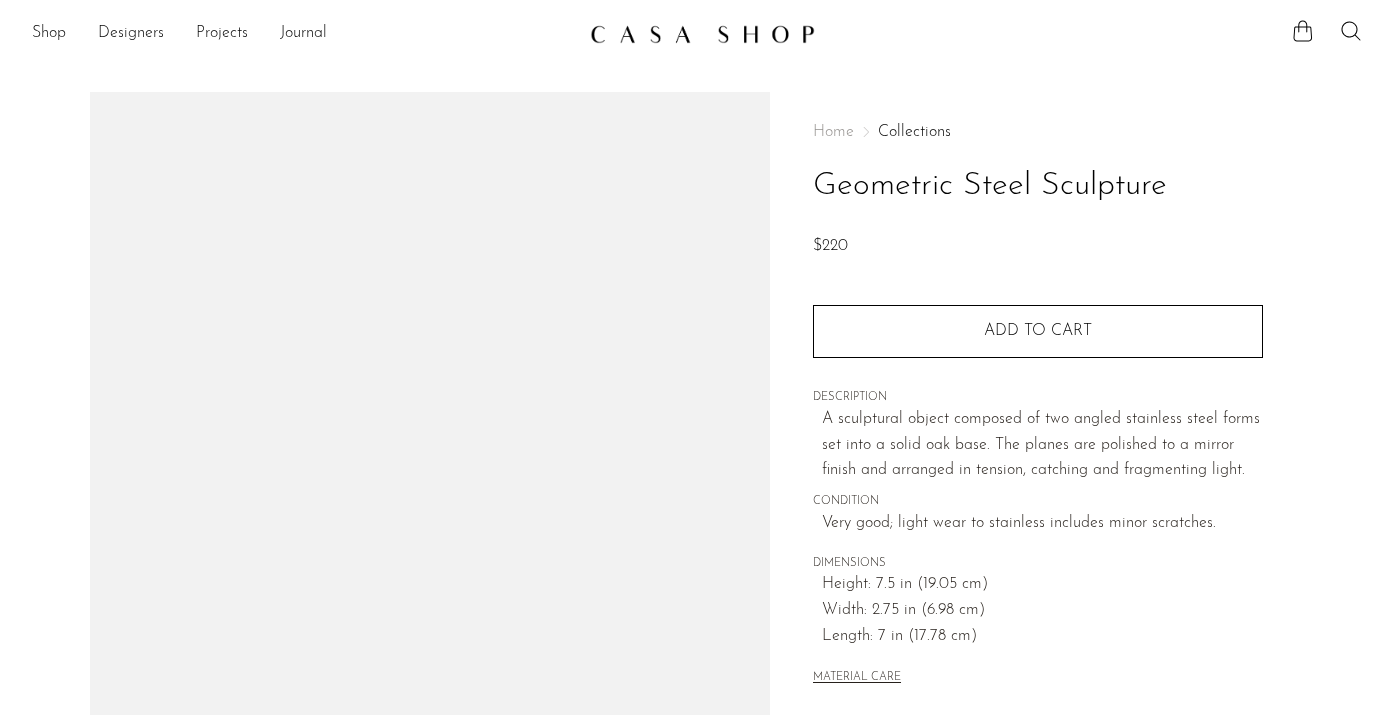 scroll, scrollTop: 0, scrollLeft: 0, axis: both 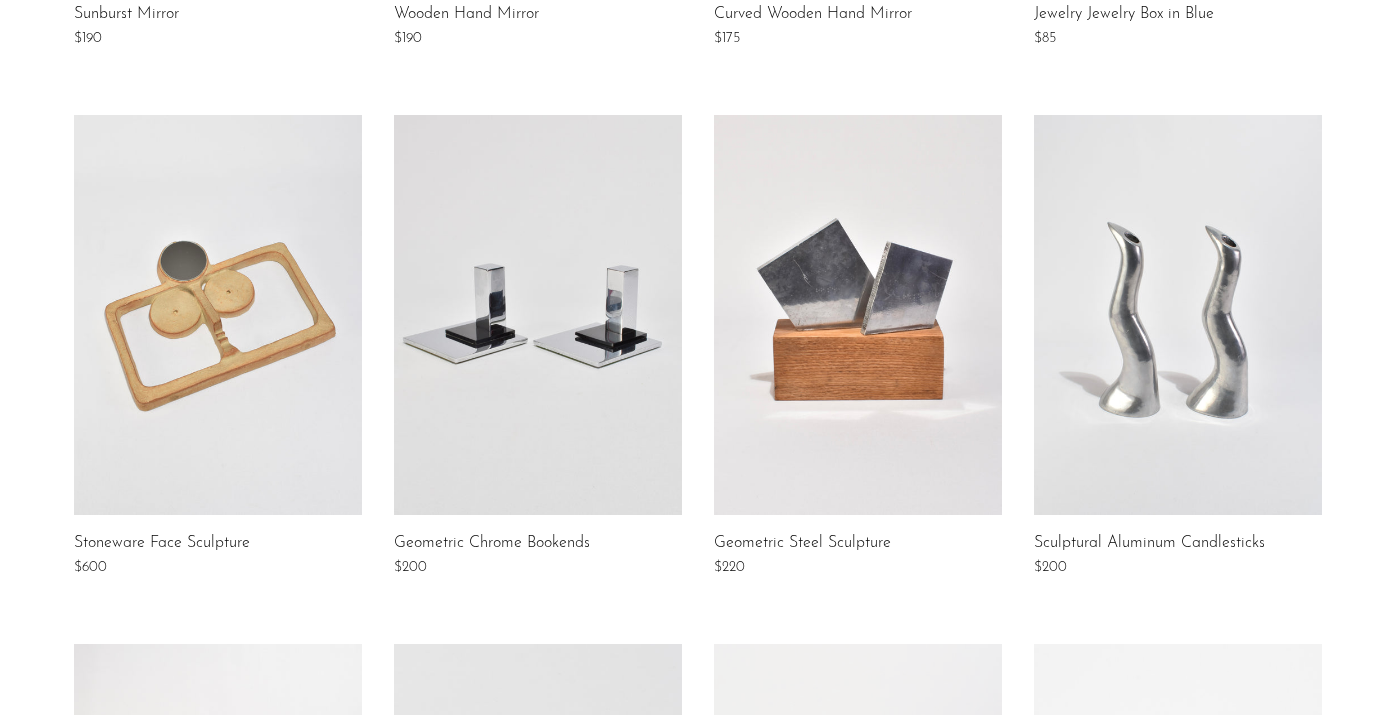 click at bounding box center (218, 315) 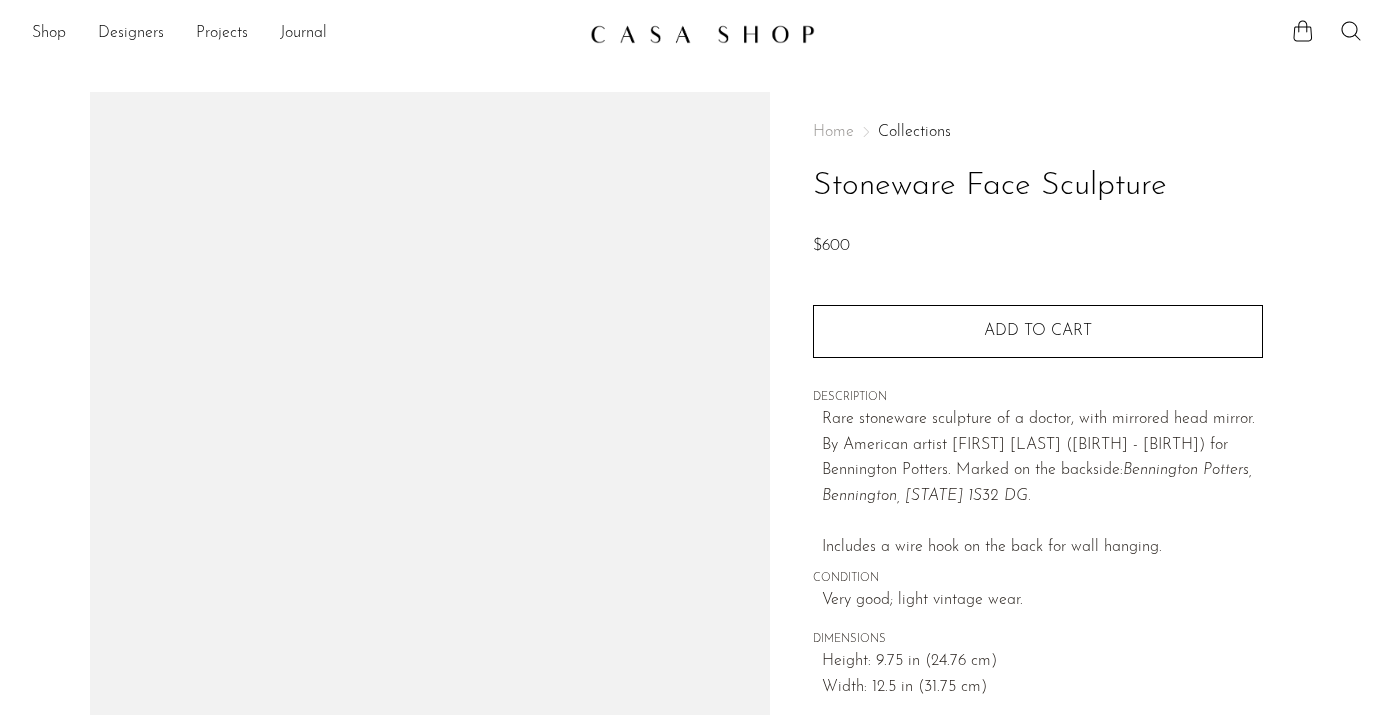 scroll, scrollTop: 42, scrollLeft: 0, axis: vertical 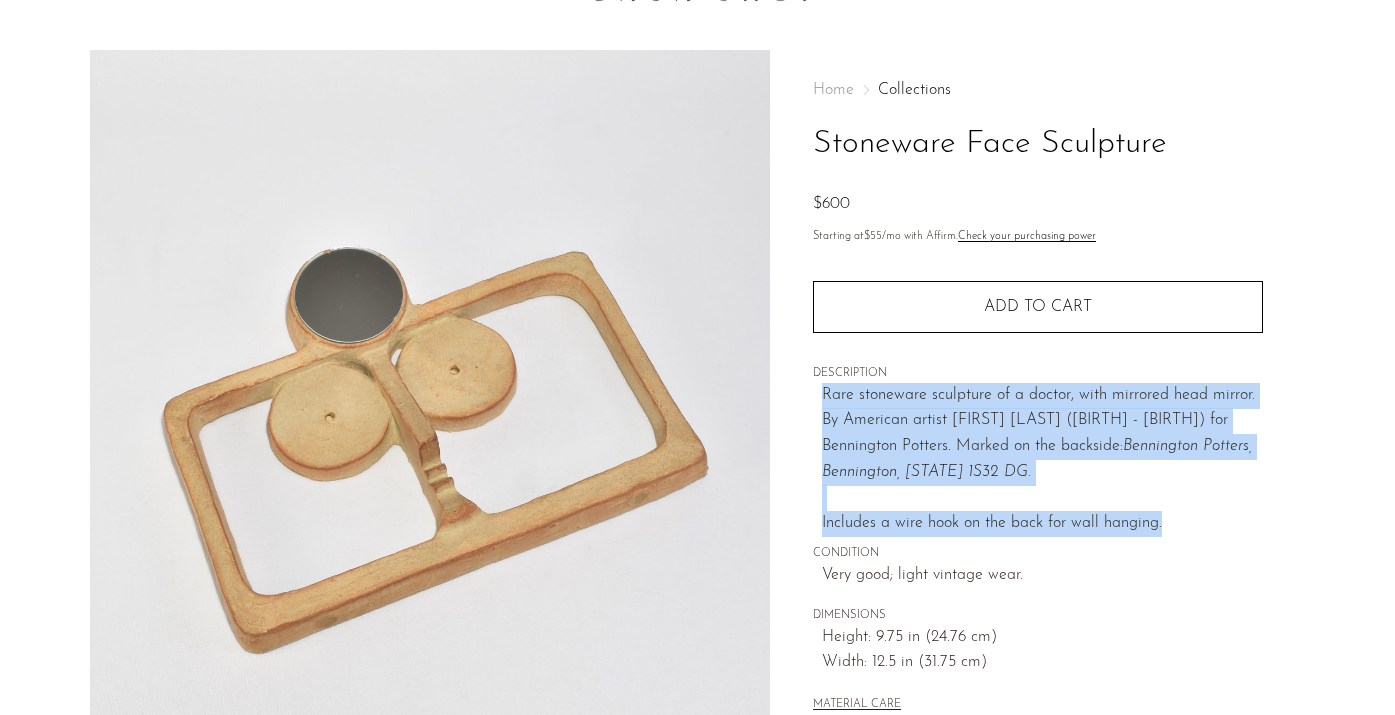 drag, startPoint x: 818, startPoint y: 396, endPoint x: 1192, endPoint y: 515, distance: 392.47546 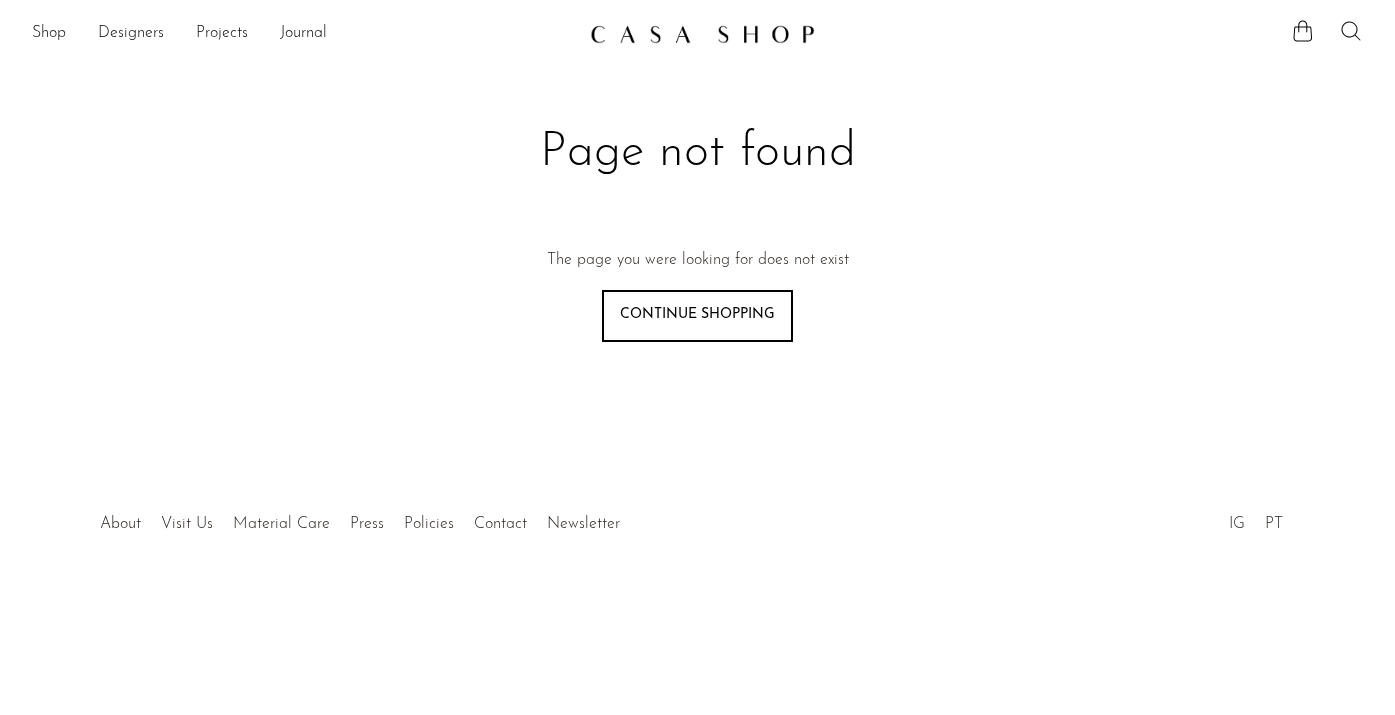 scroll, scrollTop: 0, scrollLeft: 0, axis: both 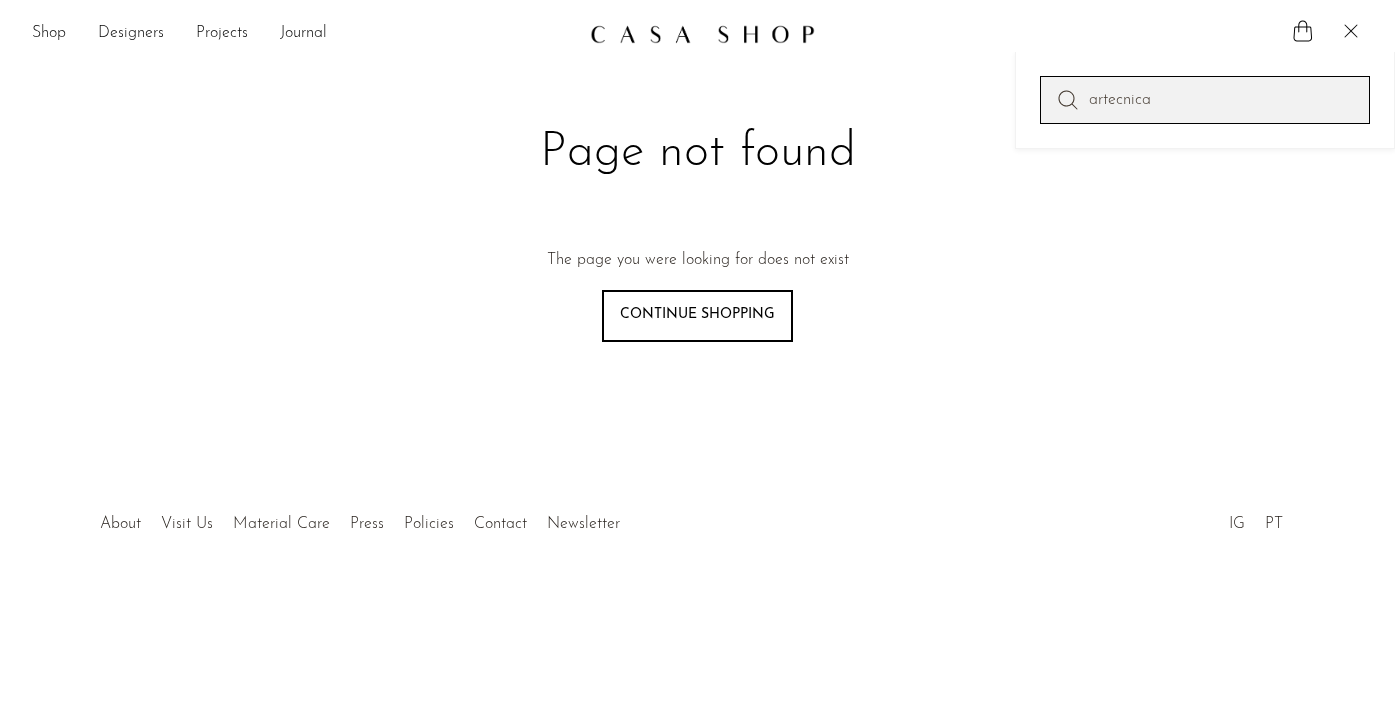 type on "artecnica" 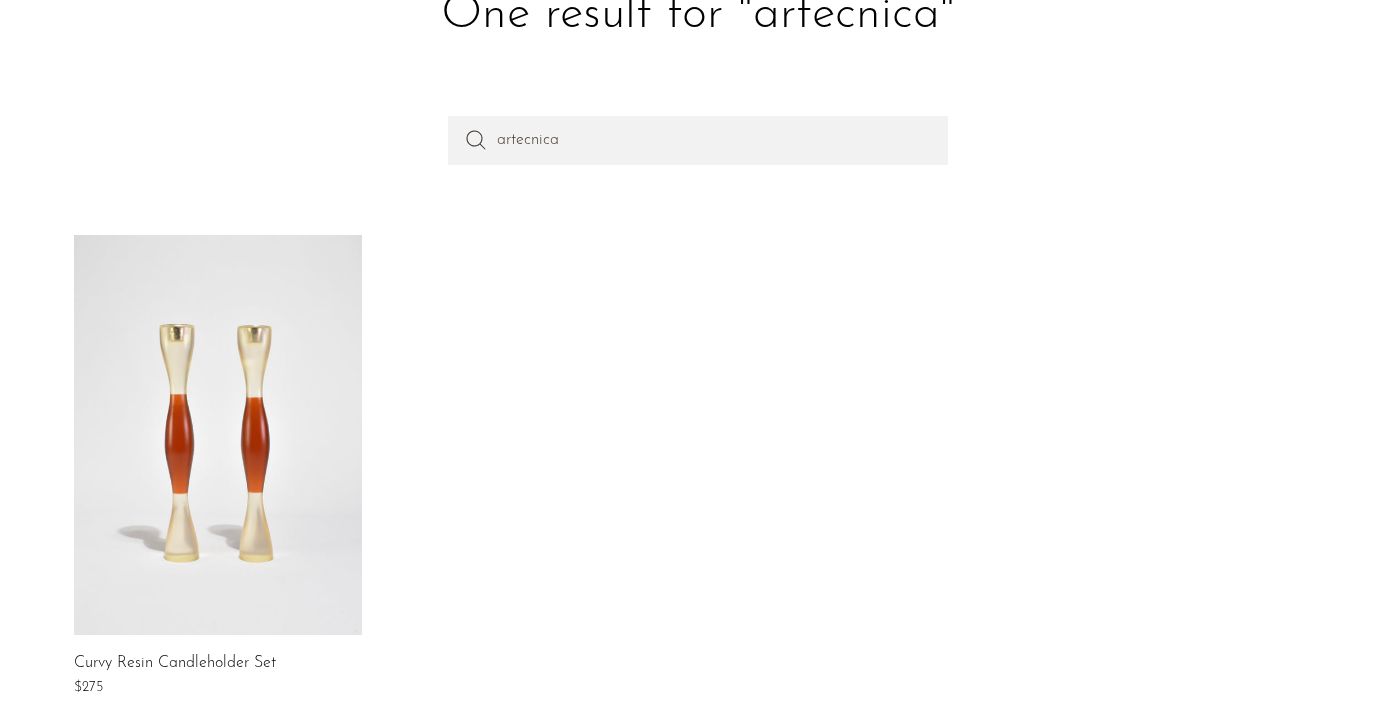 scroll, scrollTop: 309, scrollLeft: 0, axis: vertical 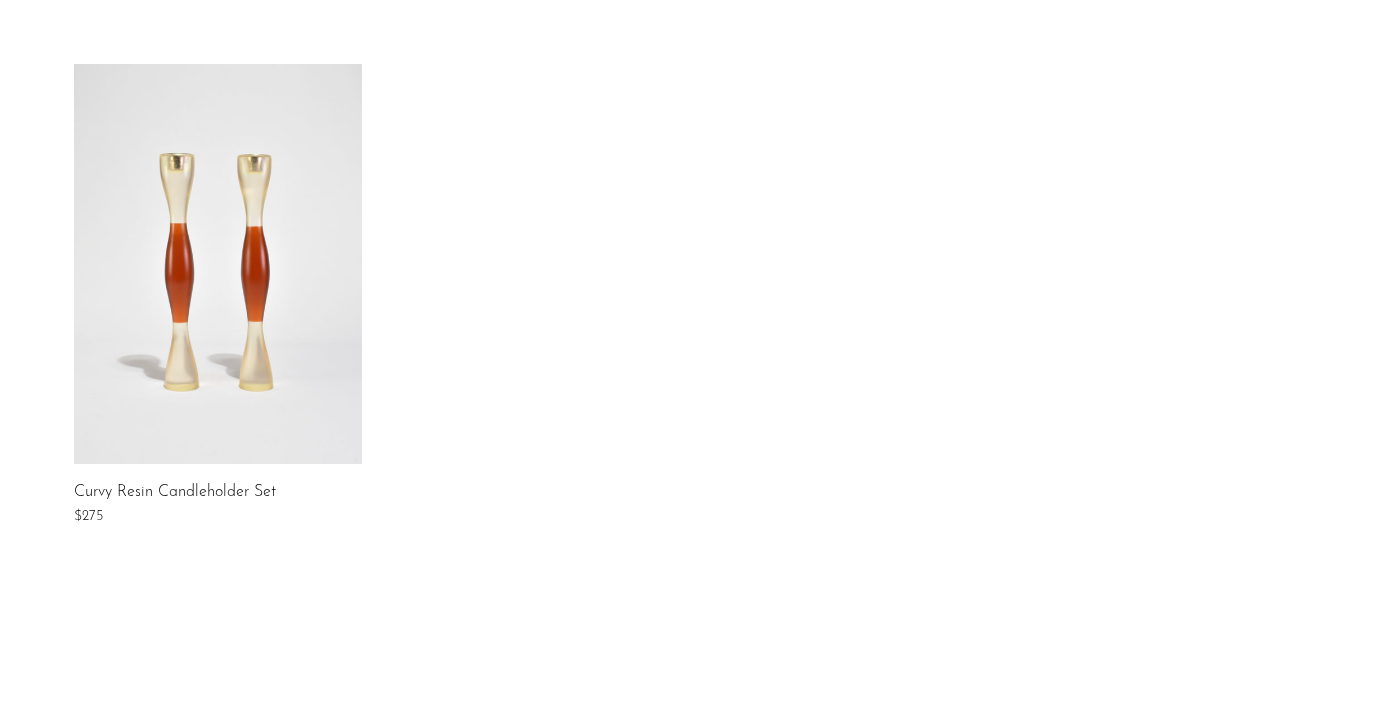click at bounding box center (218, 264) 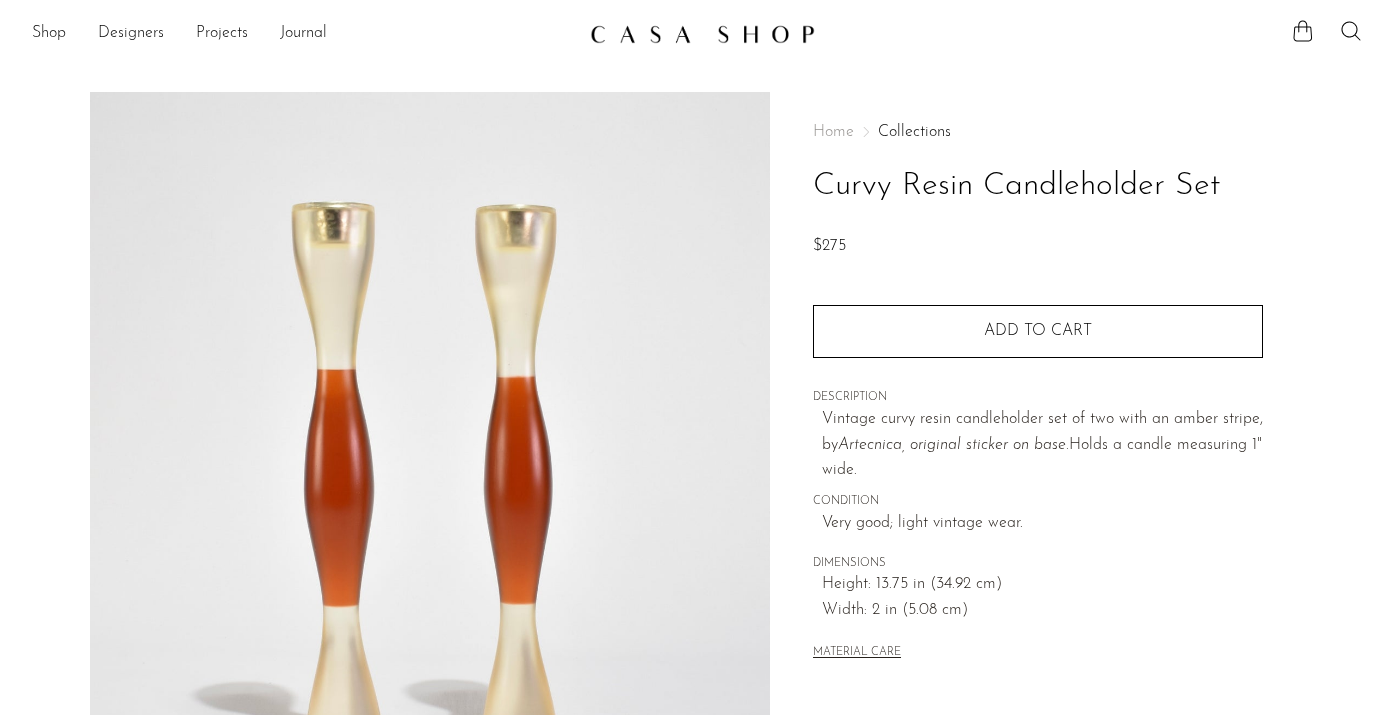 scroll, scrollTop: 0, scrollLeft: 0, axis: both 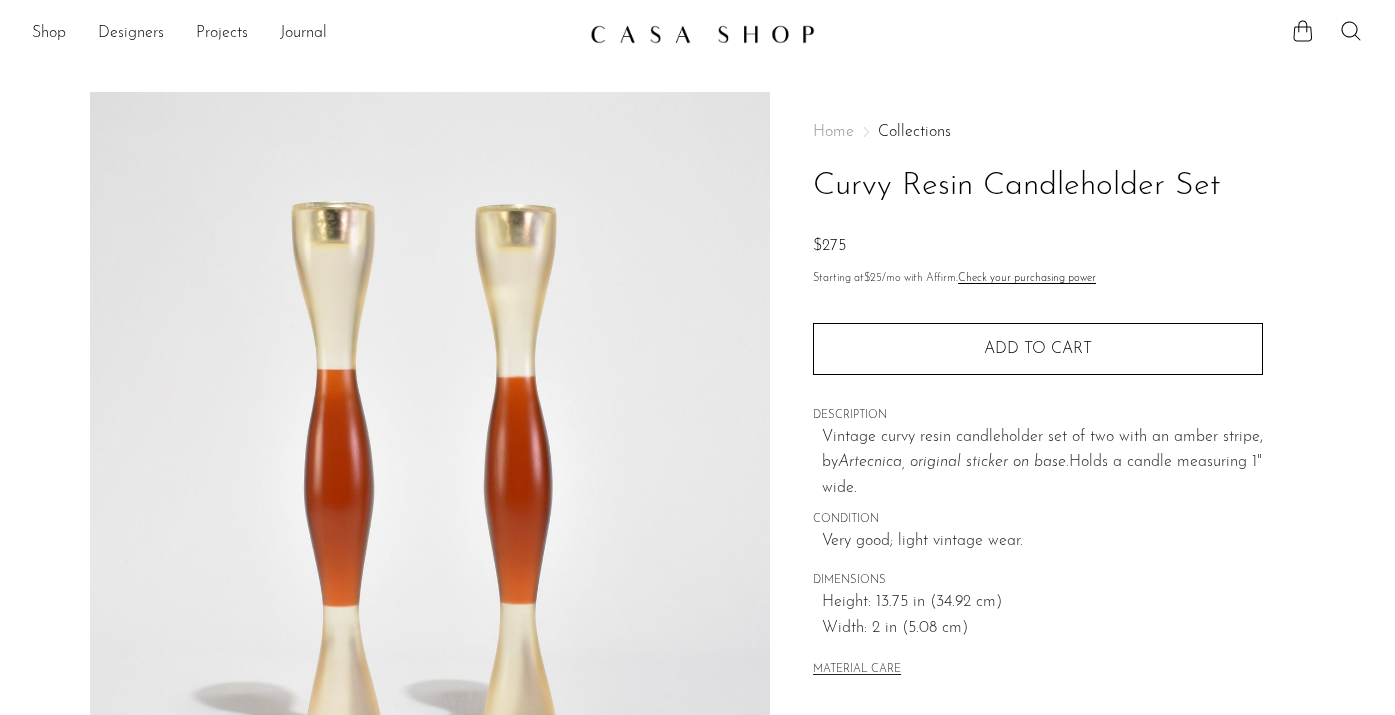 click on "Curvy Resin Candleholder Set" at bounding box center (1038, 186) 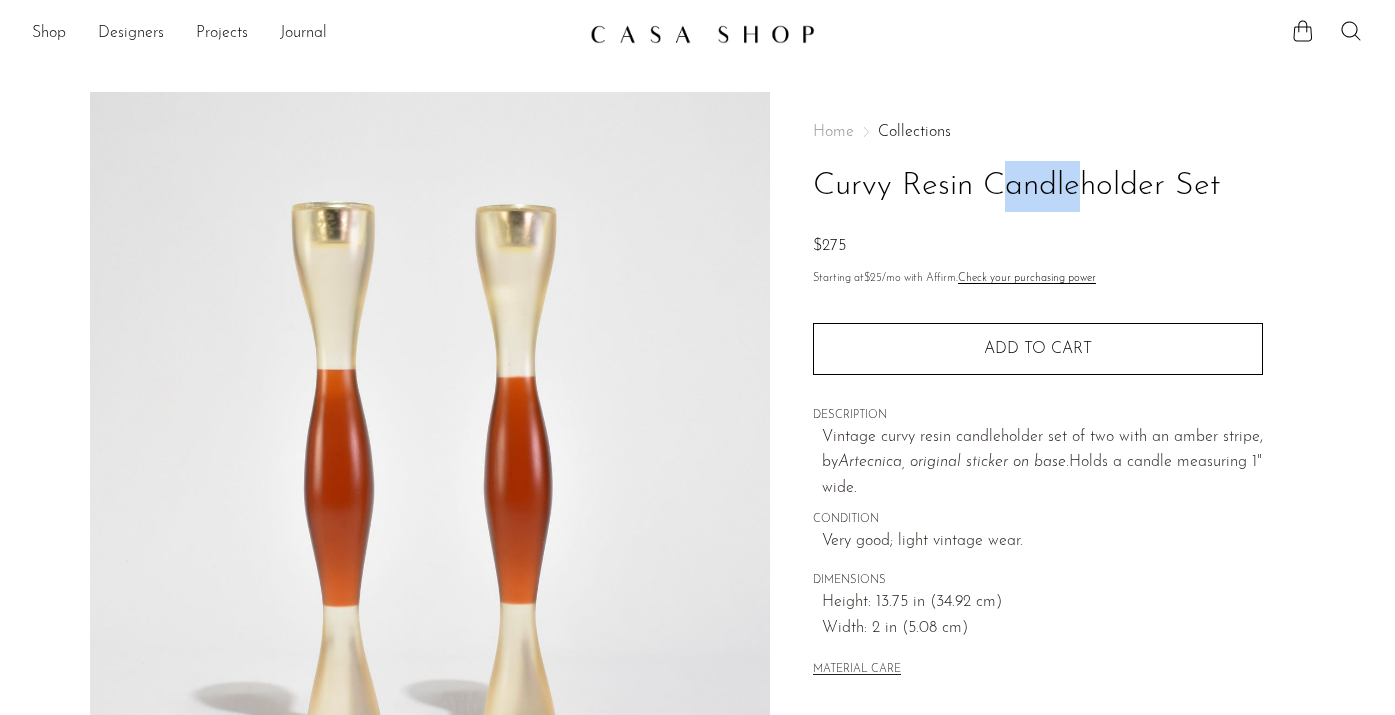 click on "Curvy Resin Candleholder Set" at bounding box center [1038, 186] 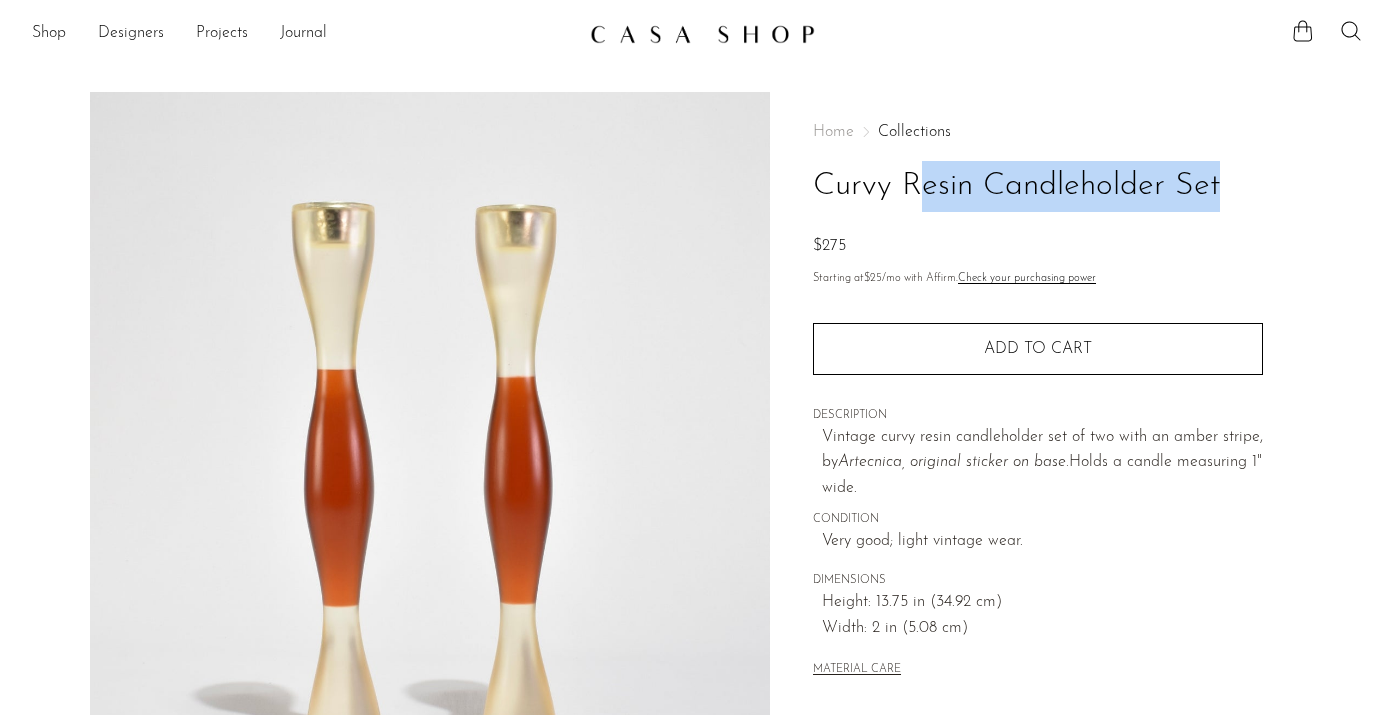 click on "Curvy Resin Candleholder Set" at bounding box center [1038, 186] 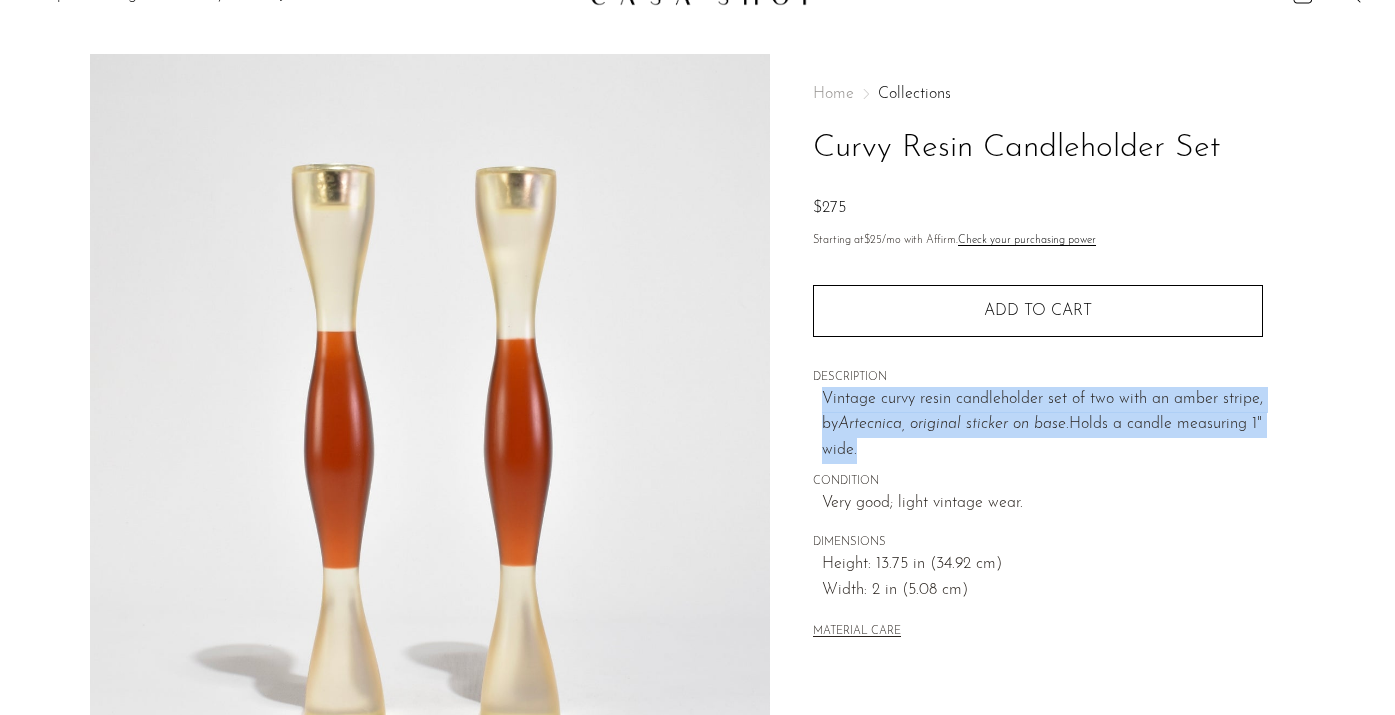 drag, startPoint x: 824, startPoint y: 396, endPoint x: 949, endPoint y: 441, distance: 132.8533 